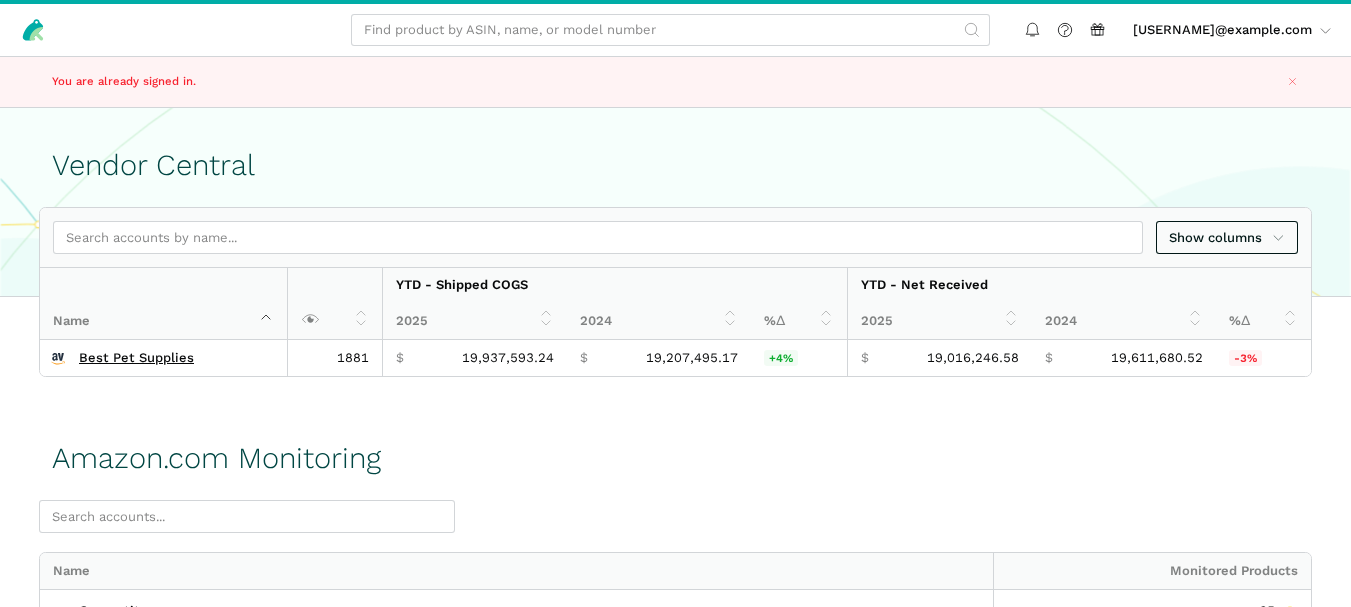 scroll, scrollTop: 0, scrollLeft: 0, axis: both 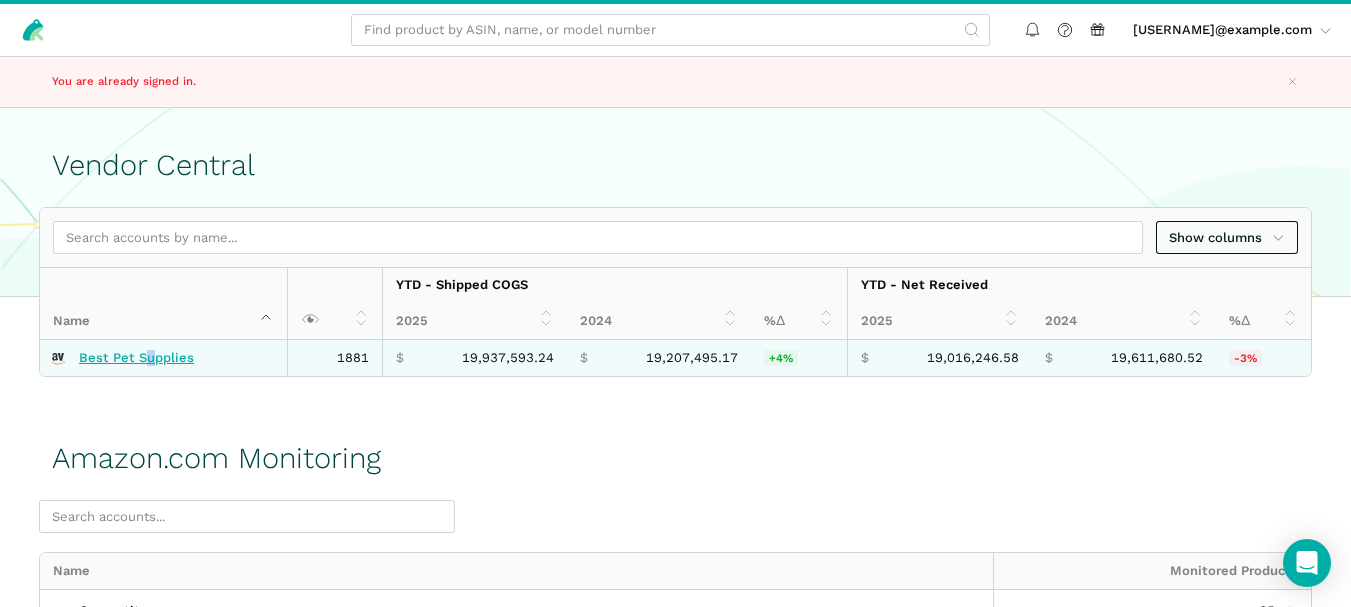 drag, startPoint x: 155, startPoint y: 348, endPoint x: 149, endPoint y: 358, distance: 11.661903 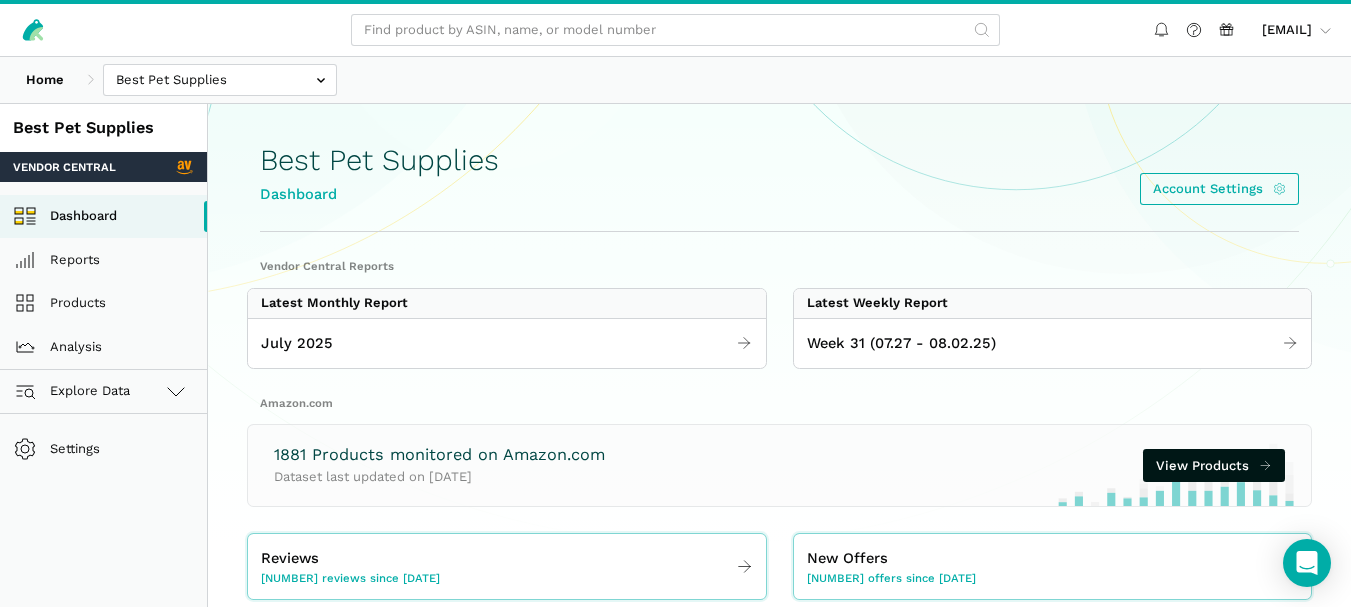 scroll, scrollTop: 0, scrollLeft: 0, axis: both 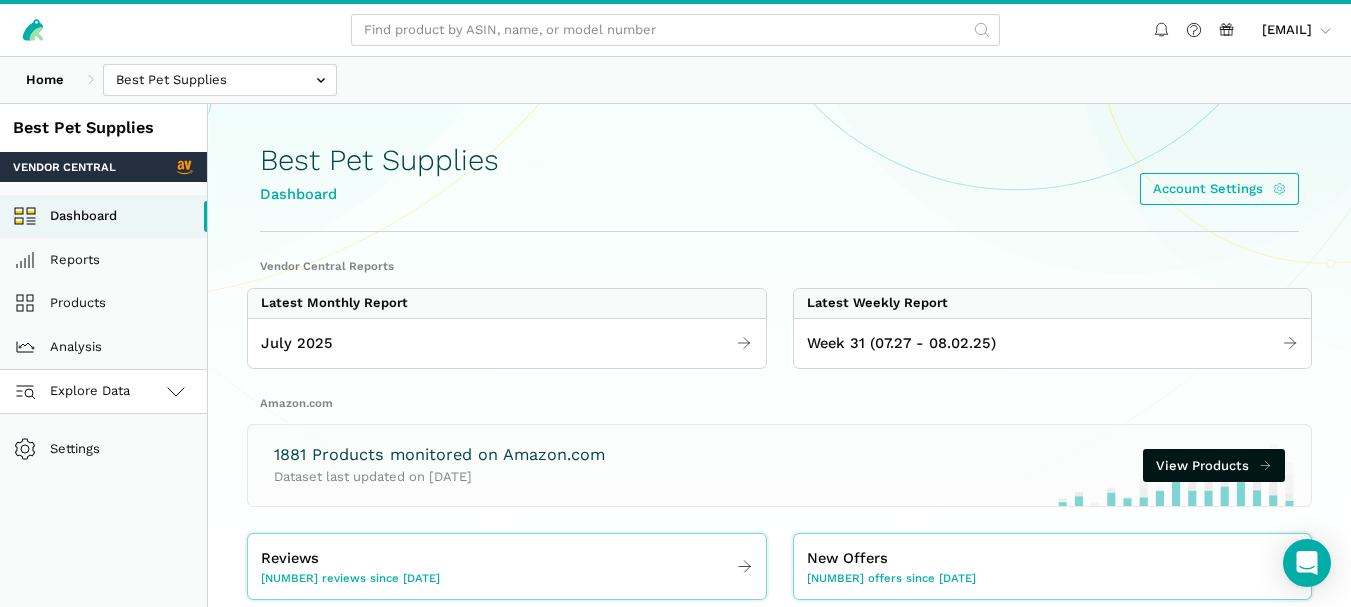 click 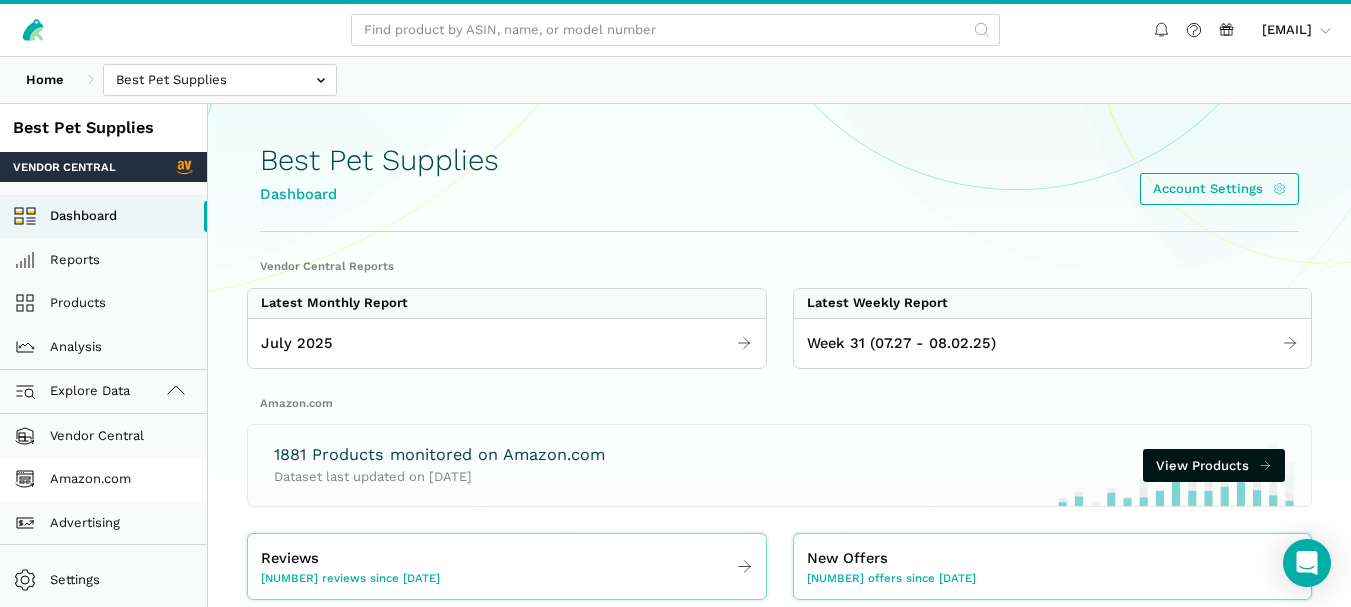 click on "Amazon.com" at bounding box center [103, 480] 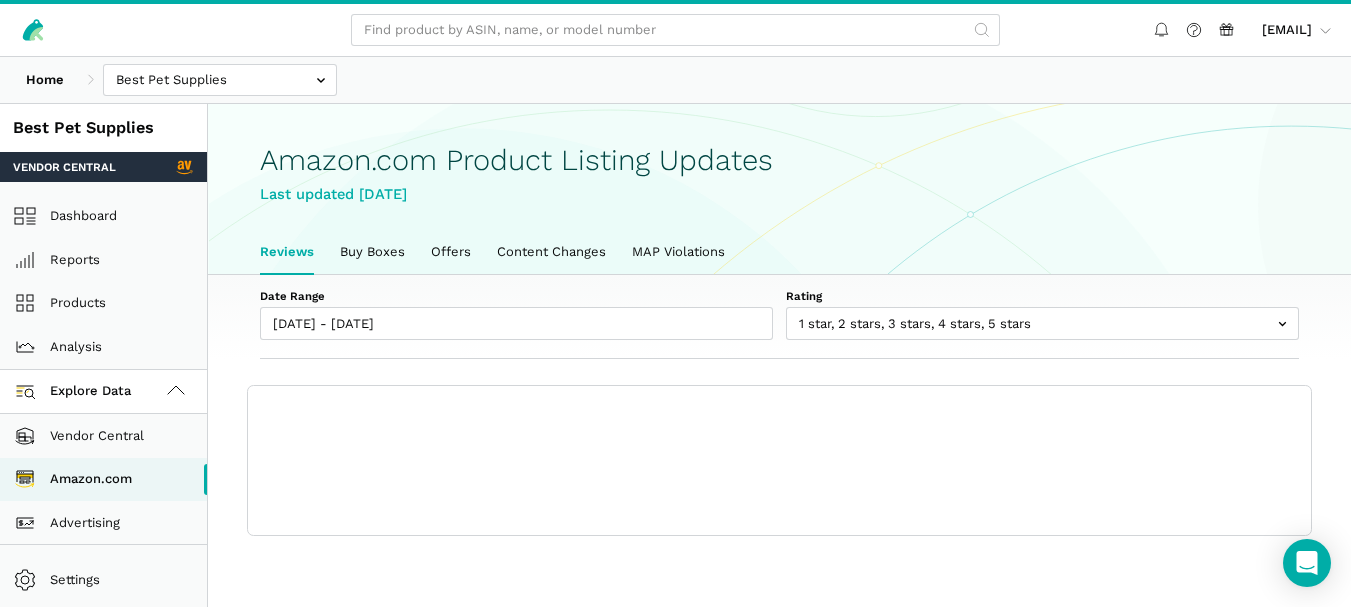 scroll, scrollTop: 0, scrollLeft: 0, axis: both 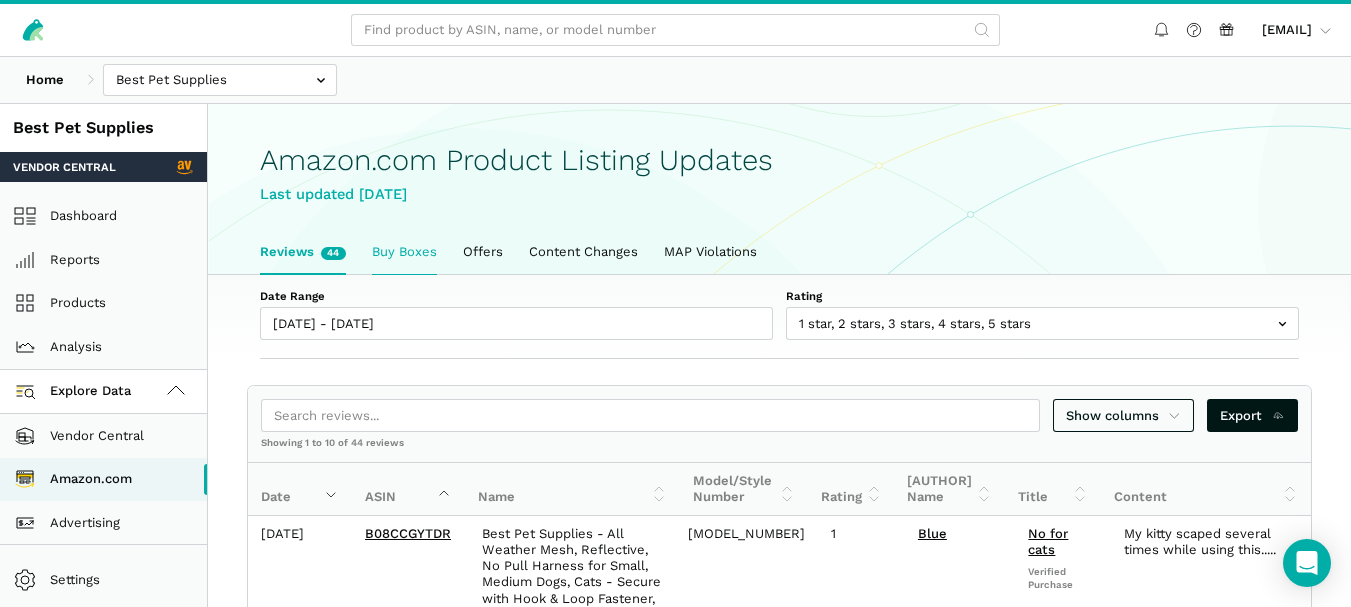 click on "Buy Boxes" at bounding box center (404, 252) 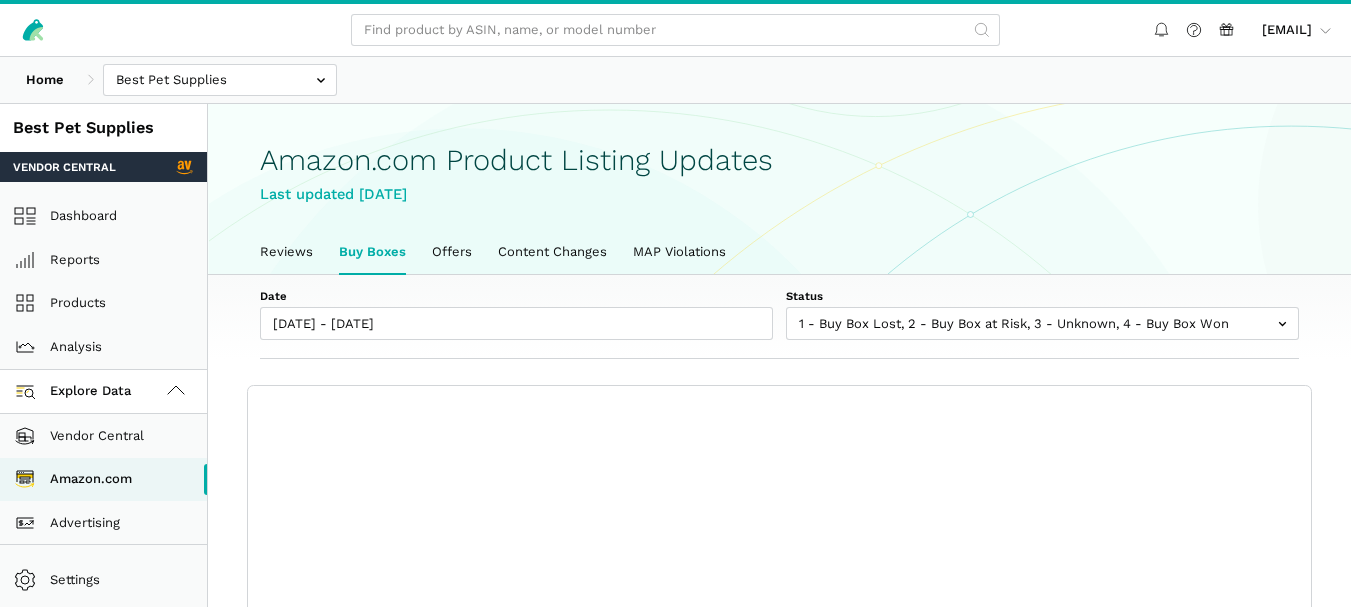 scroll, scrollTop: 0, scrollLeft: 0, axis: both 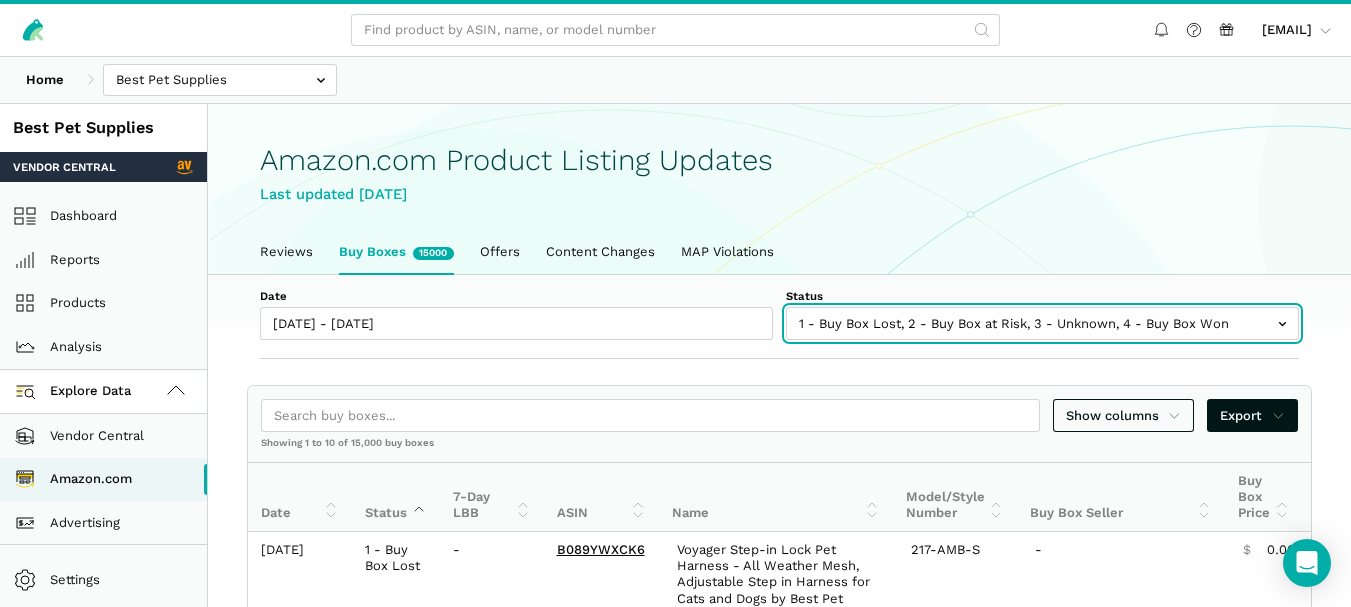 click at bounding box center [1042, 323] 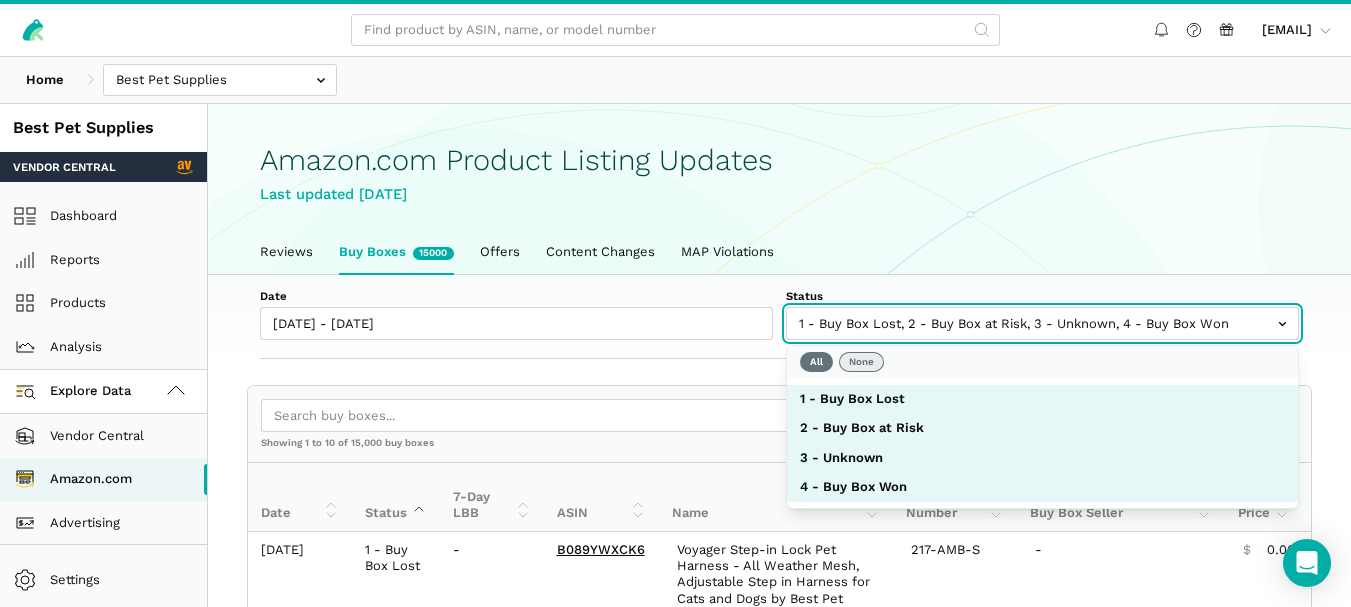click on "None" at bounding box center [861, 362] 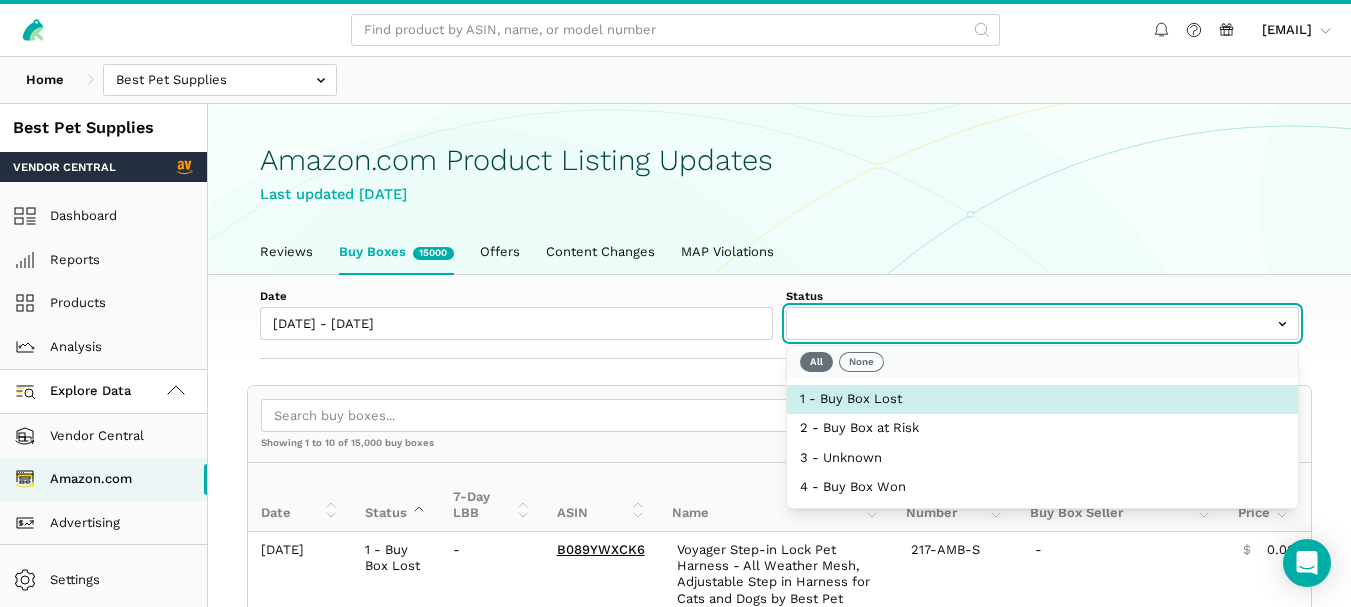 select on "1 - Buy Box Lost" 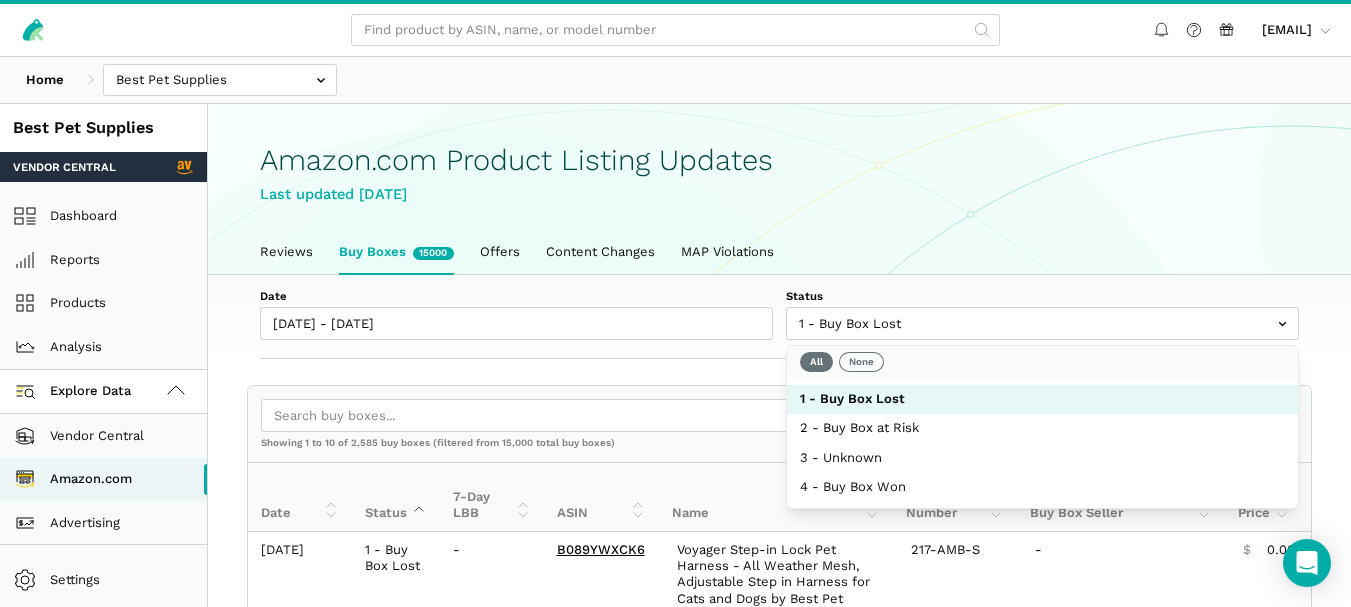 click on "Date
07/30/2025 - 08/06/2025
Status
1 - Buy Box Lost
2 - Buy Box at Risk
3 - Unknown
4 - Buy Box Won
Show columns
Export
Showing 1 to 10 of 2,585 buy boxes (filtered from 15,000 total buy boxes)
Date Status
7-Day LBB
ASIN Name Model/Style Number Buy Box Seller Buy Box Price Buy Box Availability Amazon Price Amazon Fast Track Message
Date Status
7-Day LBB
ASIN Name Model/Style Number Buy Box Seller Buy Box Price Buy Box Availability Amazon Price Amazon Fast Track Message
2025-07-30 1 - Buy Box Lost - B089YWXCK6" at bounding box center [779, 1098] 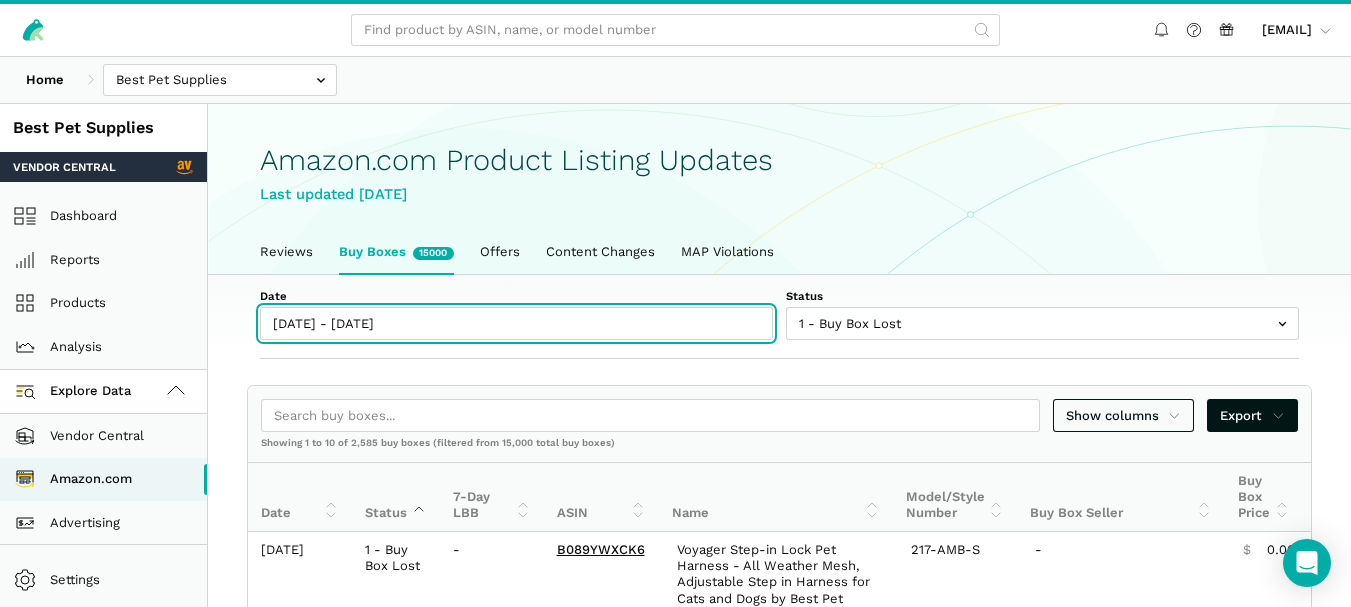 click on "[MM]/[DD]/[YEAR] - [MM]/[DD]/[YEAR]" at bounding box center [516, 323] 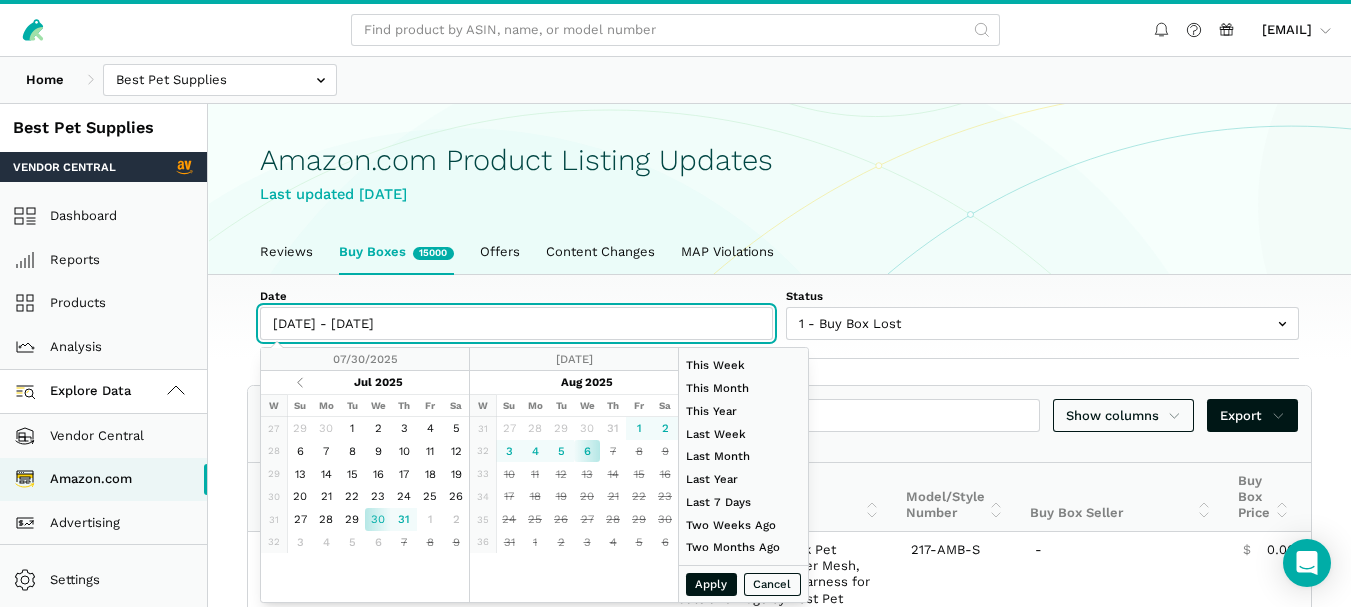 type on "[DATE]" 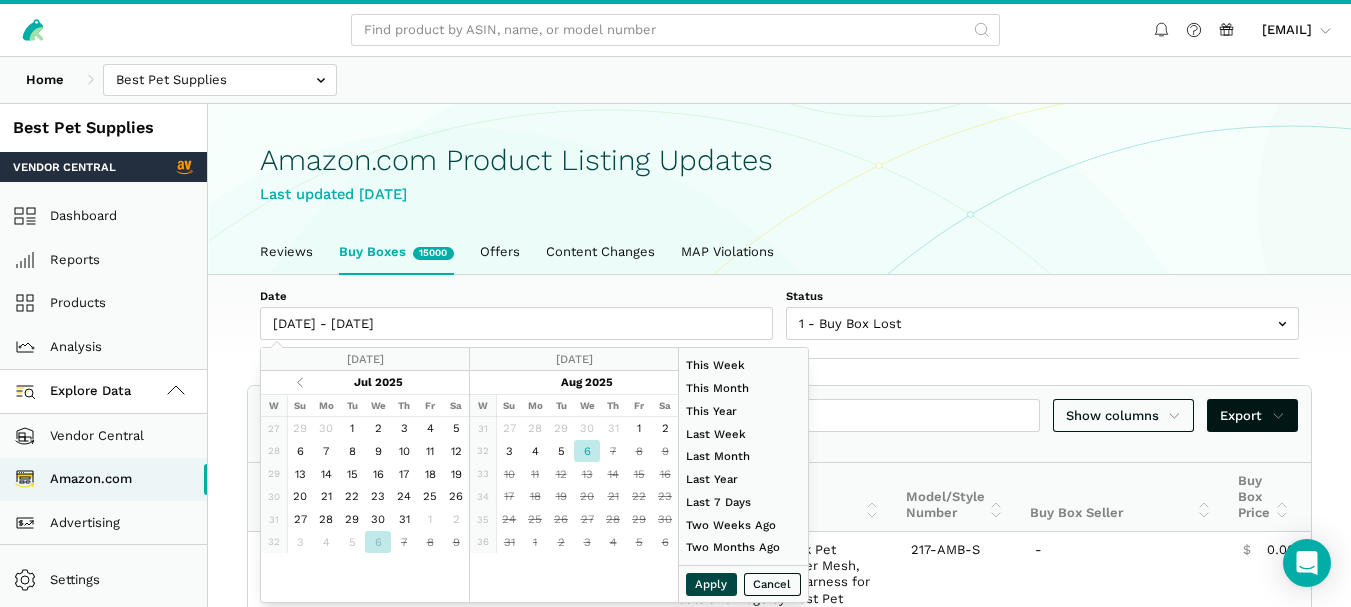 click on "Apply" at bounding box center (712, 584) 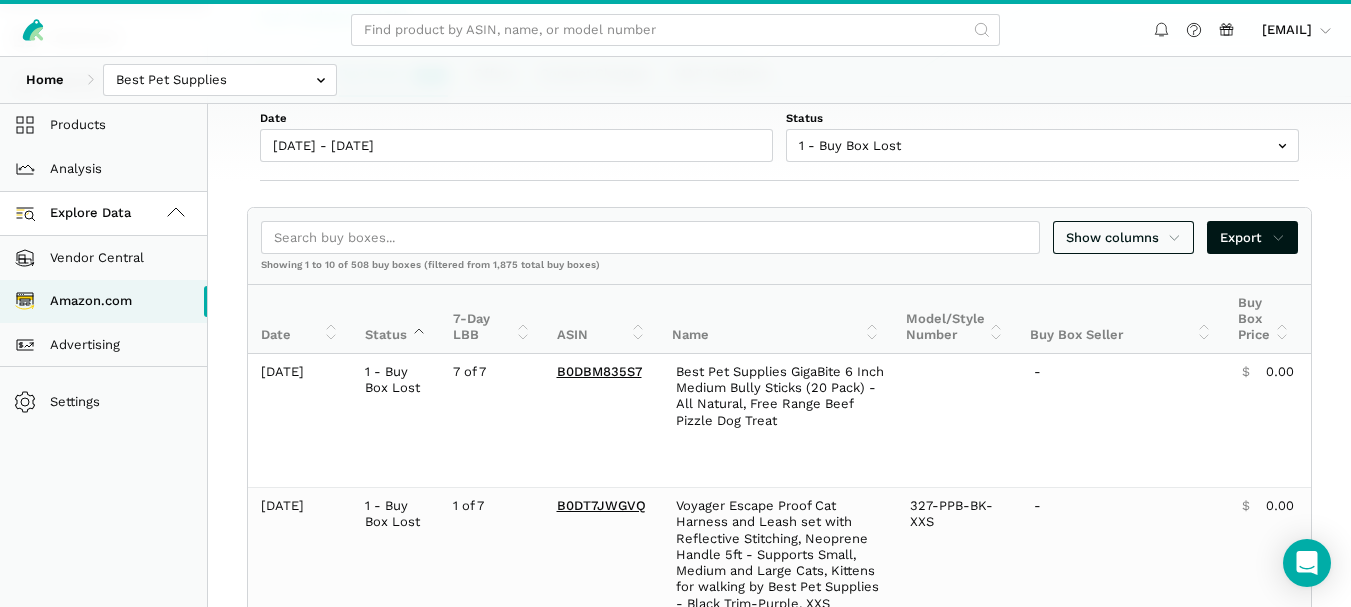 scroll, scrollTop: 0, scrollLeft: 0, axis: both 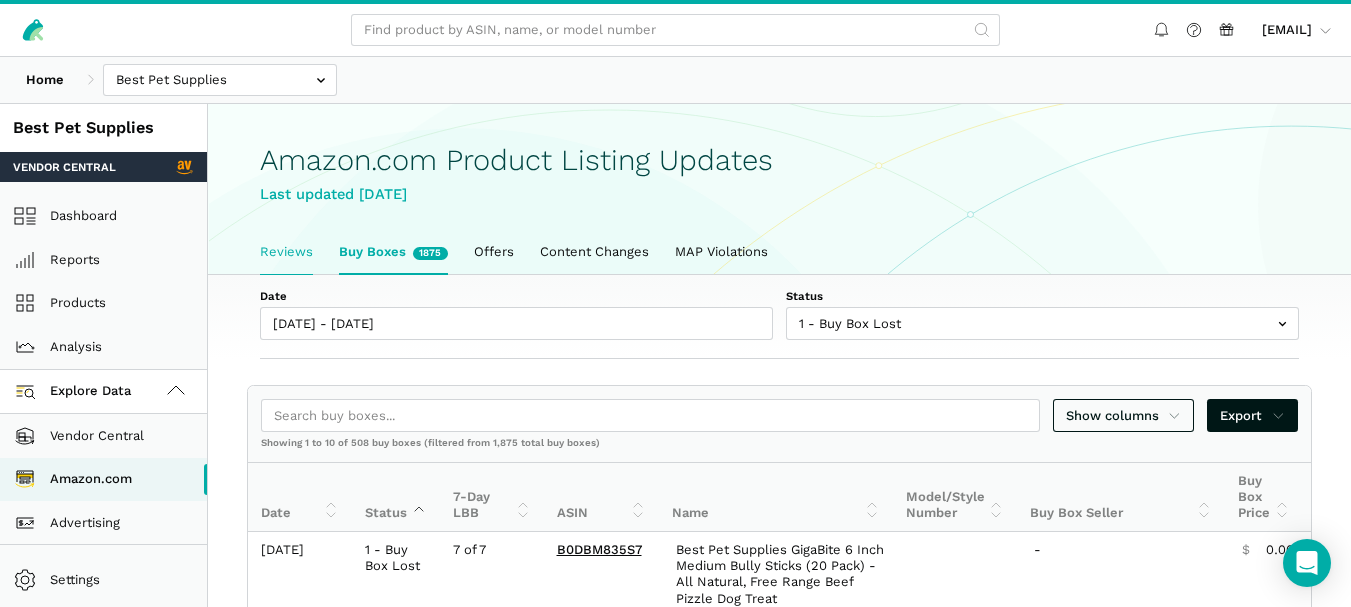 click on "Reviews" at bounding box center [286, 252] 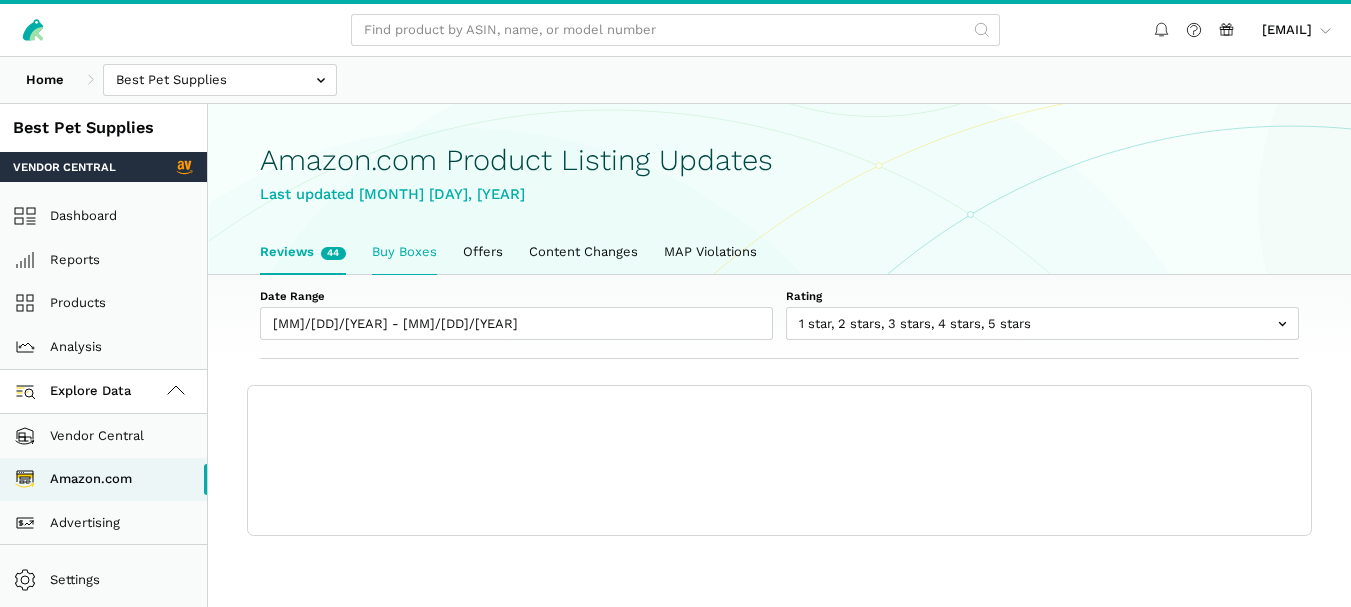 scroll, scrollTop: 0, scrollLeft: 0, axis: both 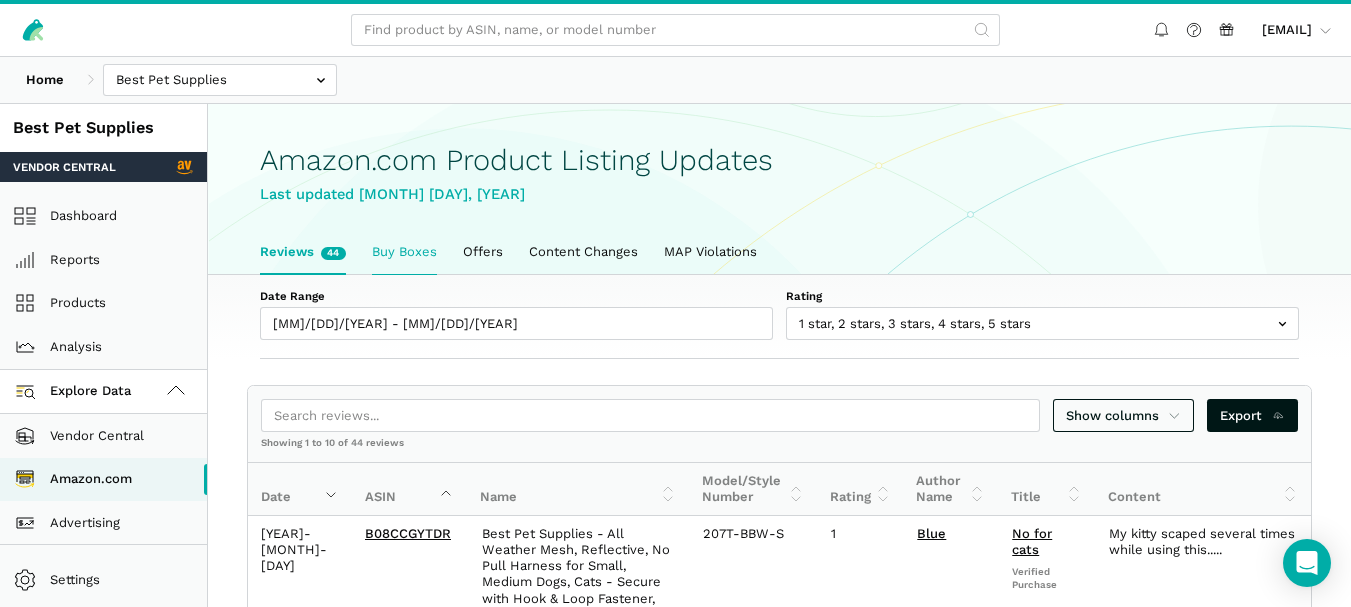 click on "Buy Boxes" at bounding box center [404, 252] 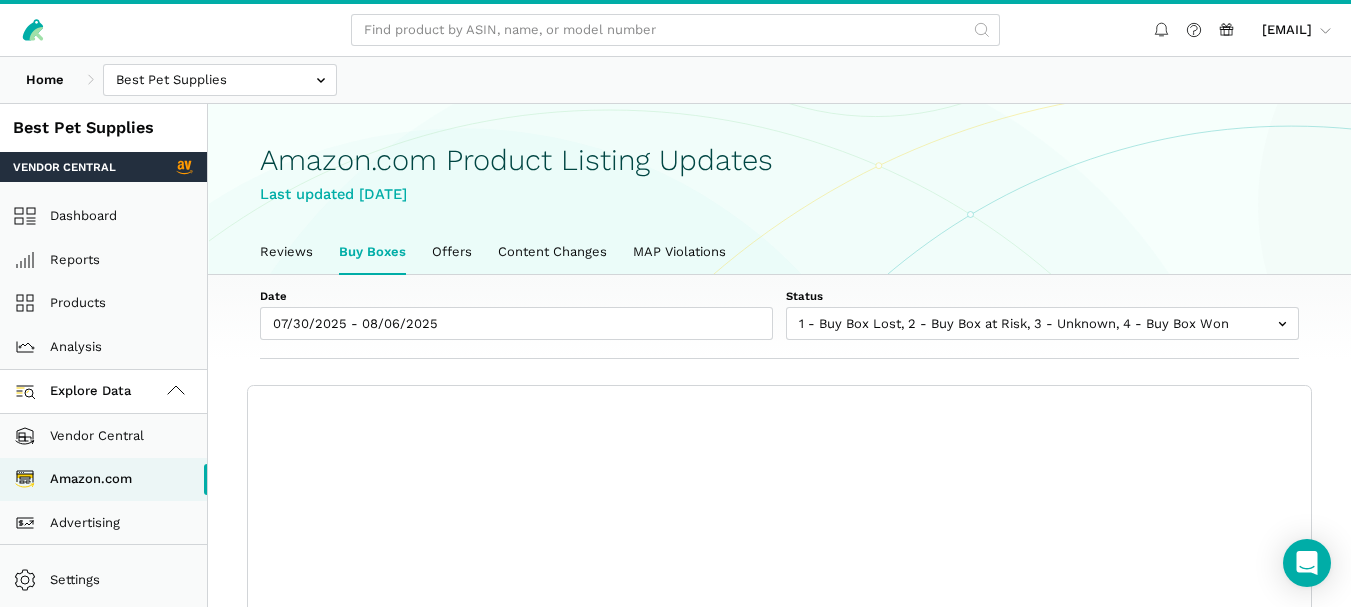 scroll, scrollTop: 0, scrollLeft: 0, axis: both 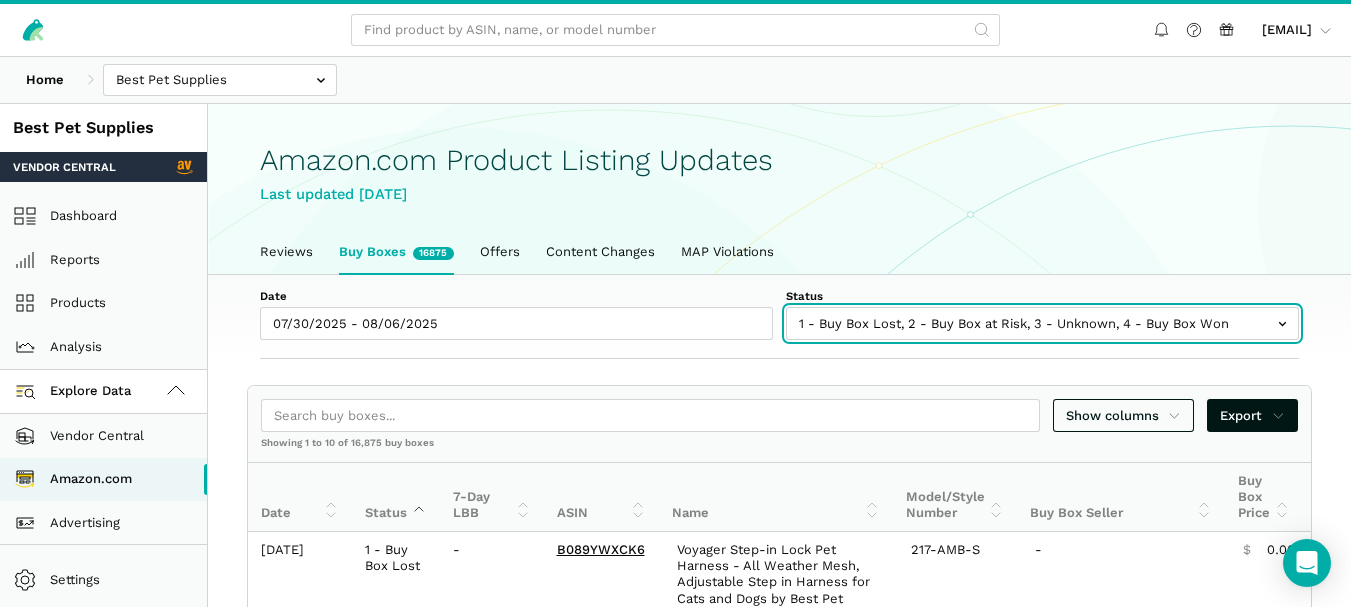 click at bounding box center [1042, 323] 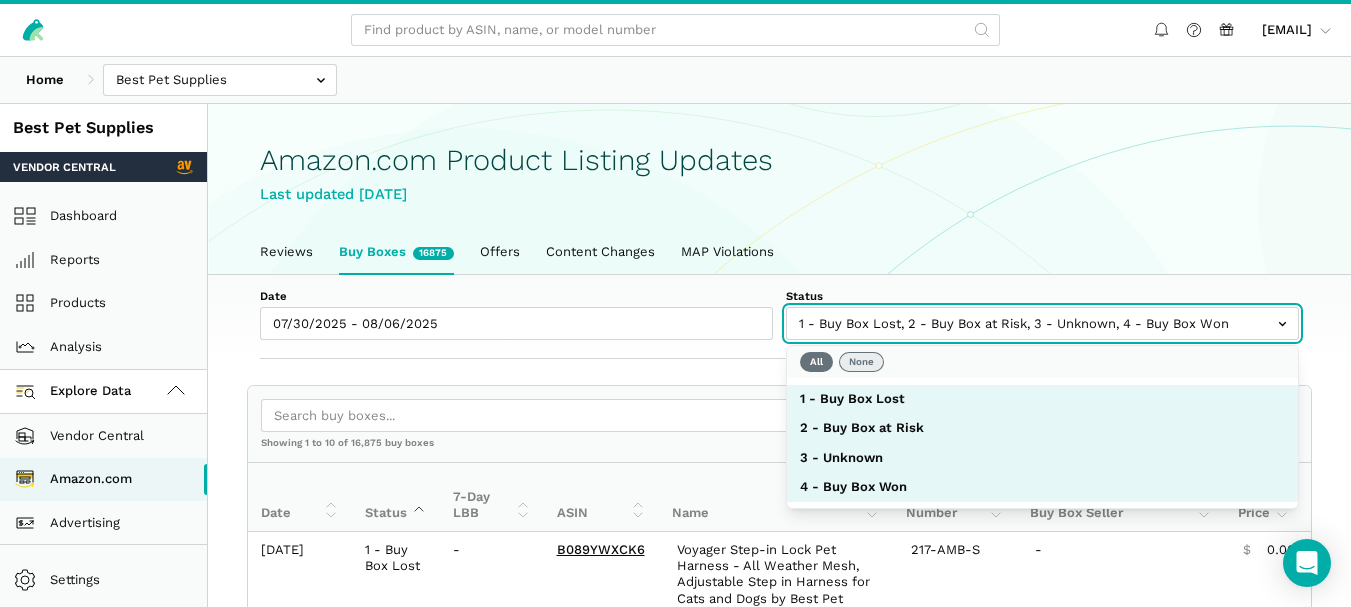 click on "None" at bounding box center (861, 362) 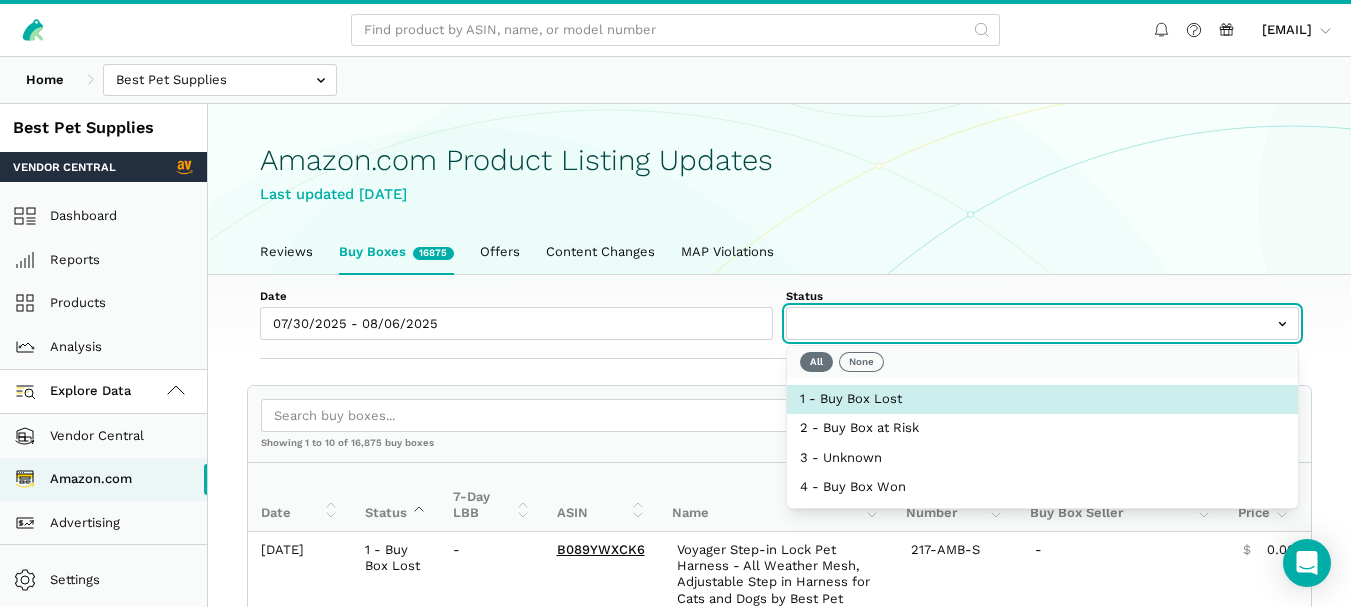 select on "1 - Buy Box Lost" 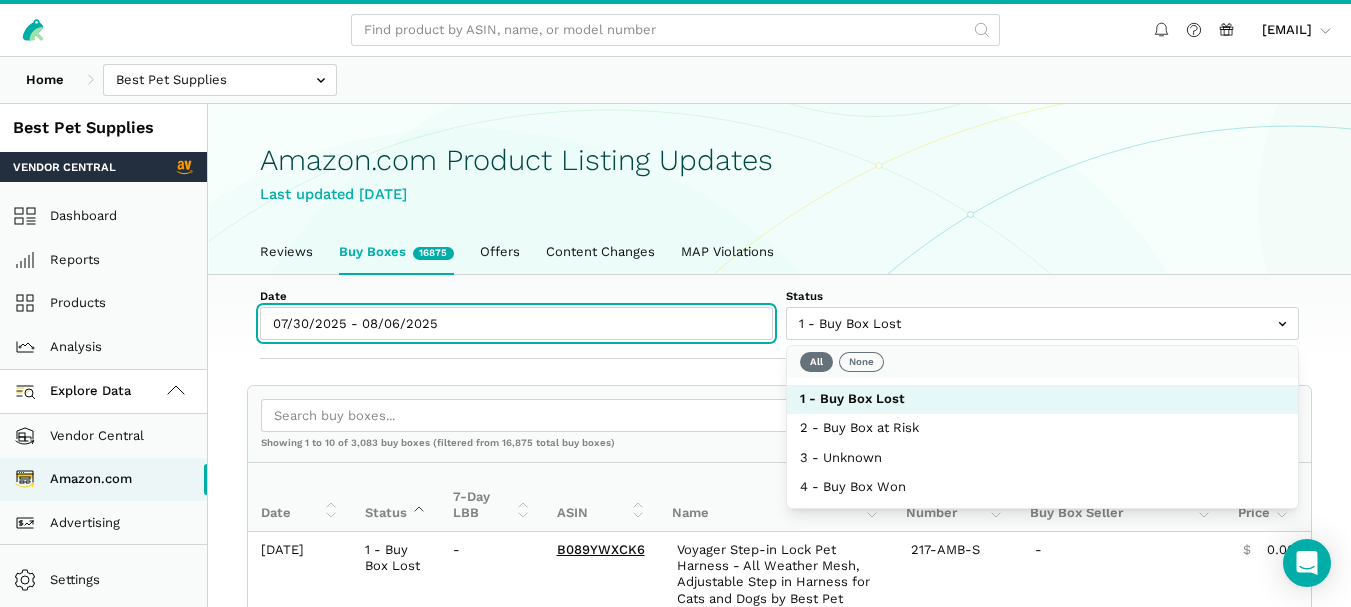 click on "07/30/2025 - 08/06/2025" at bounding box center (516, 323) 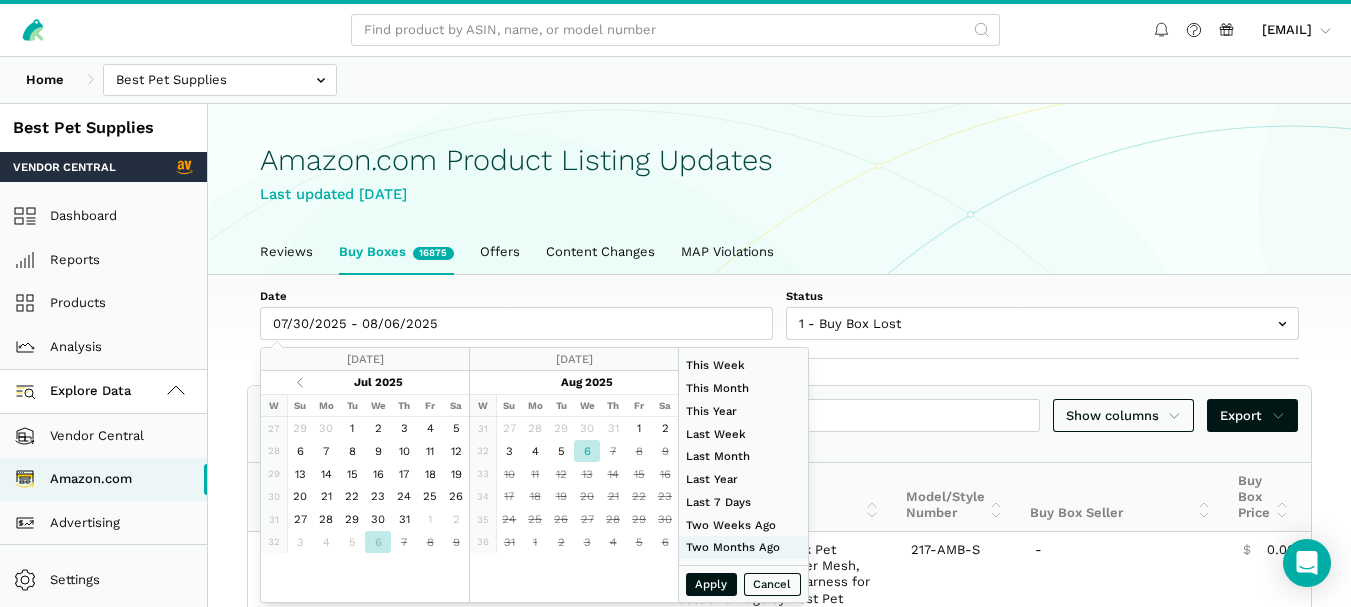 type on "06/01/2025" 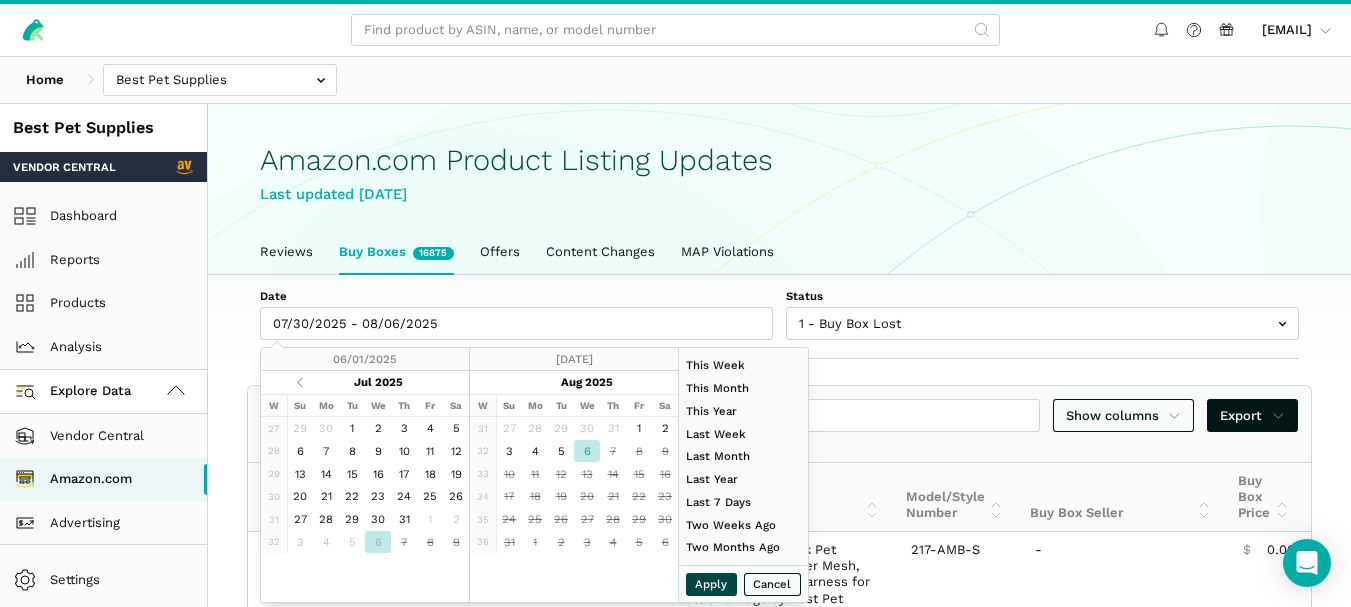 type on "[DATE]" 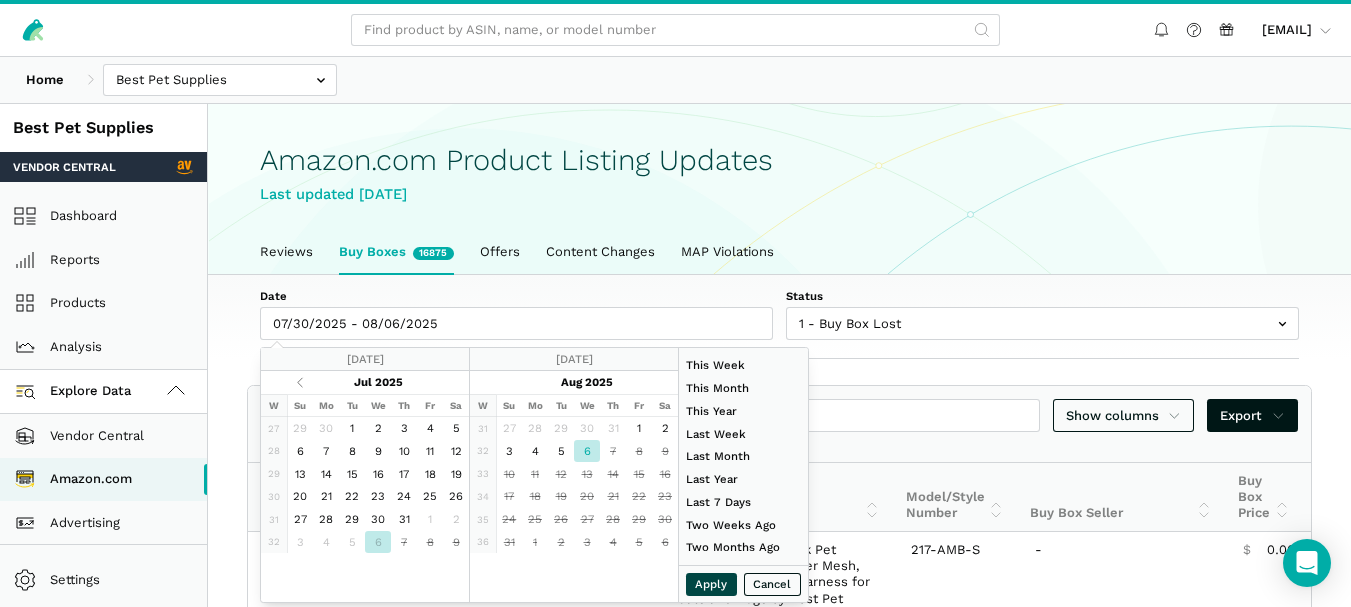 click on "Apply" at bounding box center [712, 584] 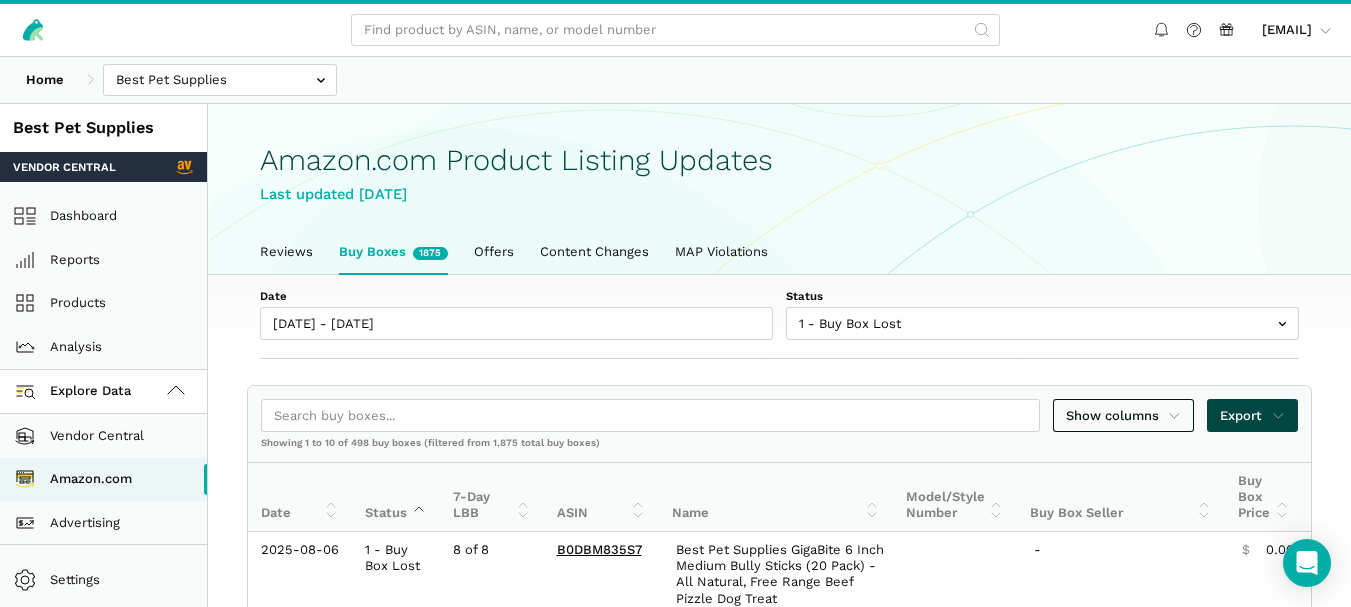click 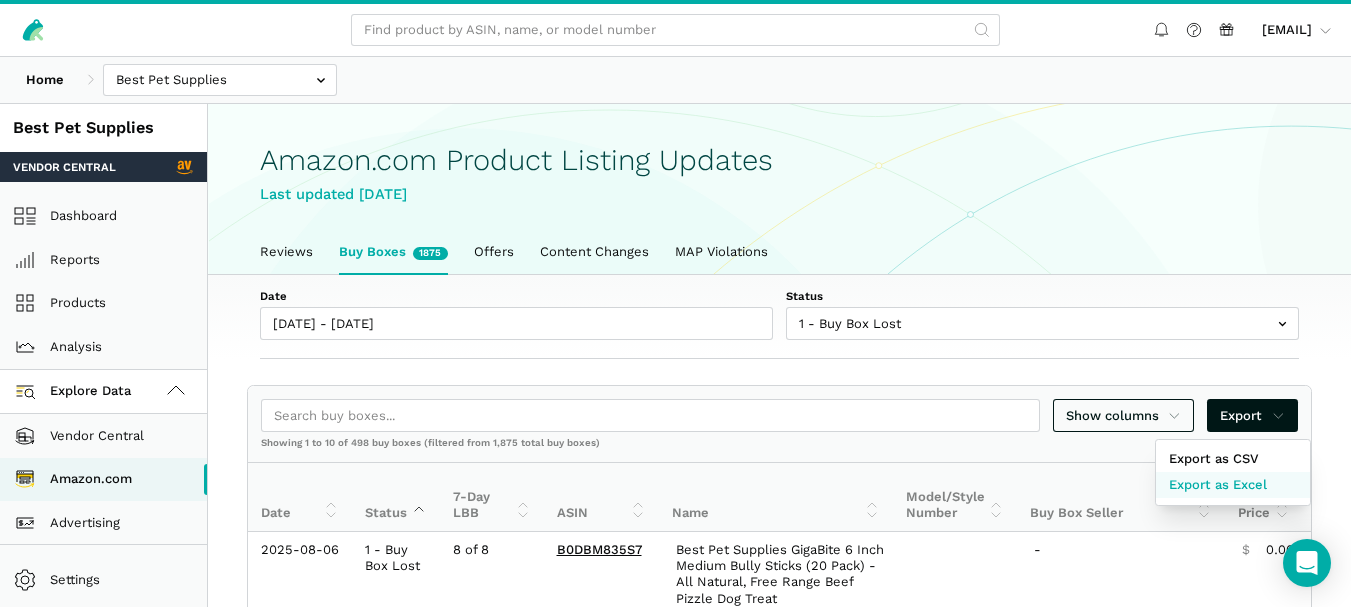 click on "Export as Excel" at bounding box center (1218, 485) 